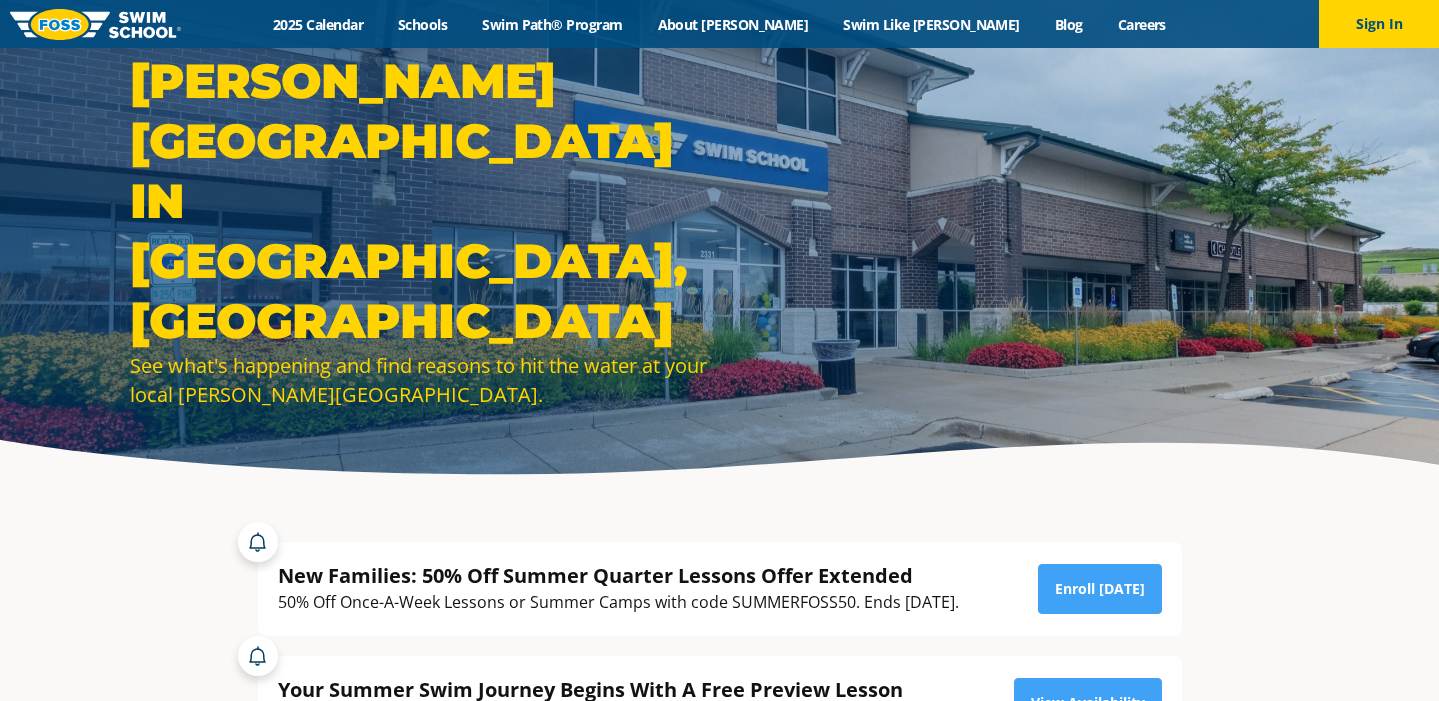 scroll, scrollTop: 0, scrollLeft: 0, axis: both 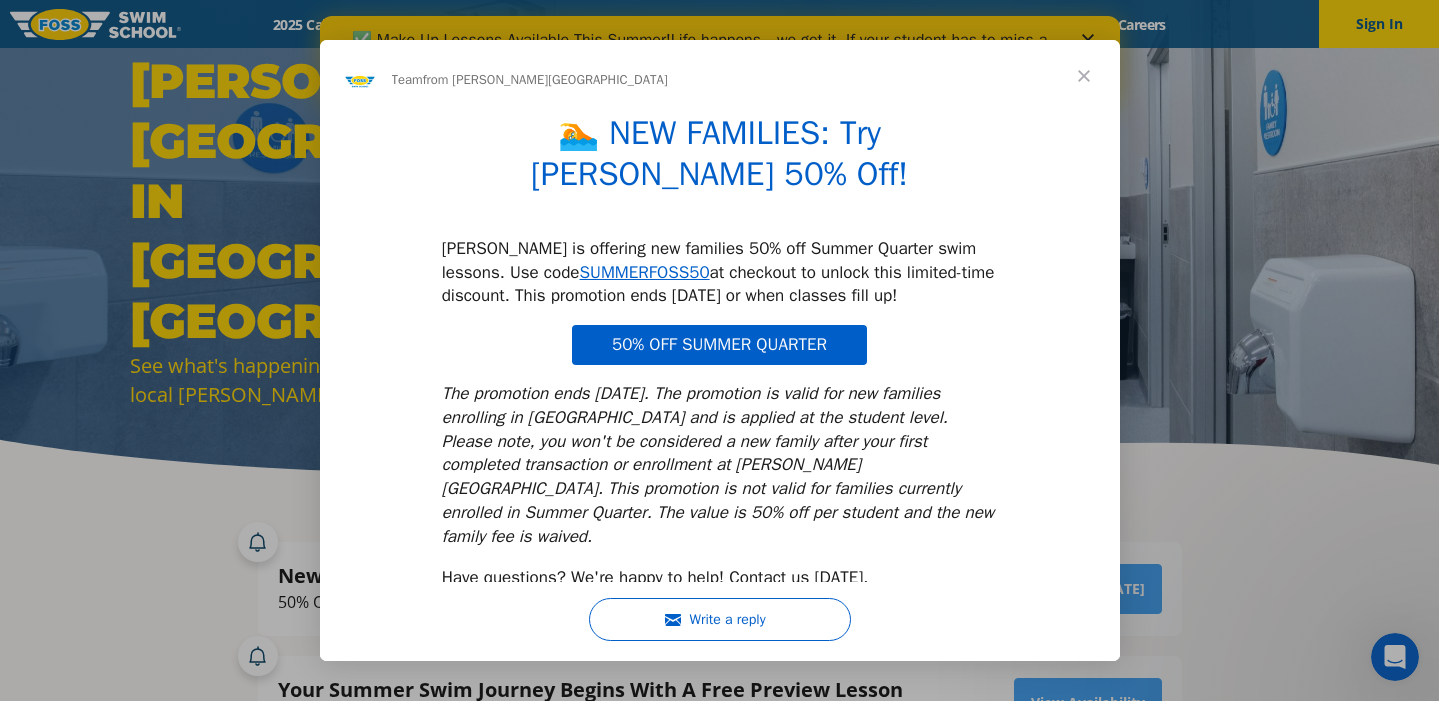 click at bounding box center (1084, 76) 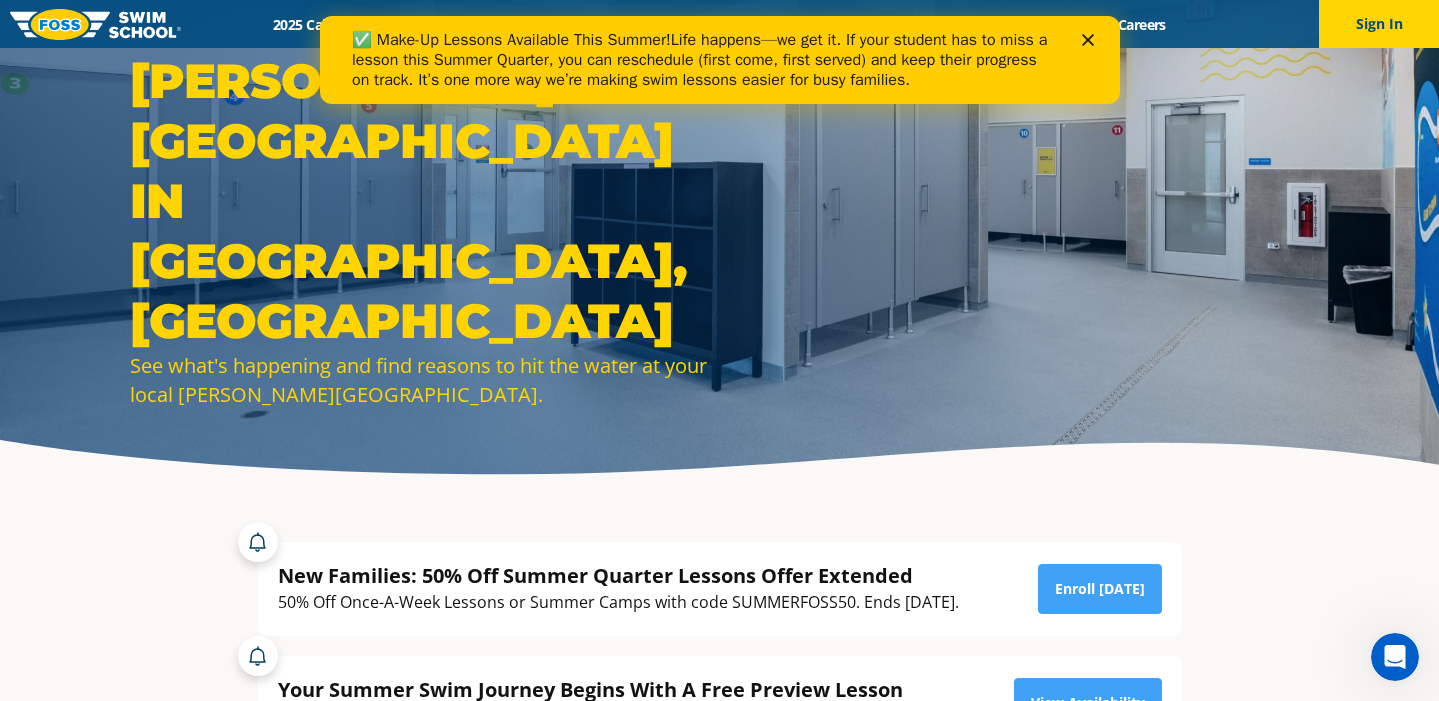 click 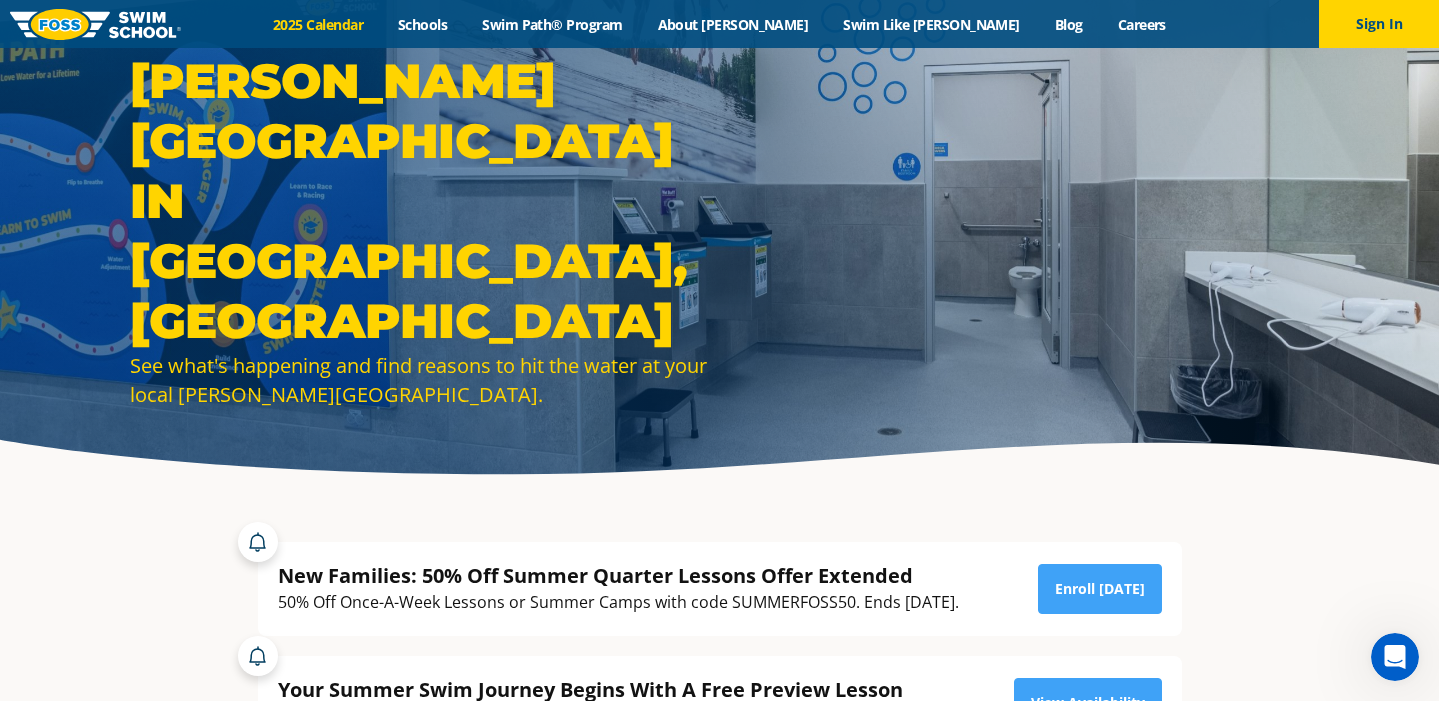 click on "2025 Calendar" at bounding box center (318, 24) 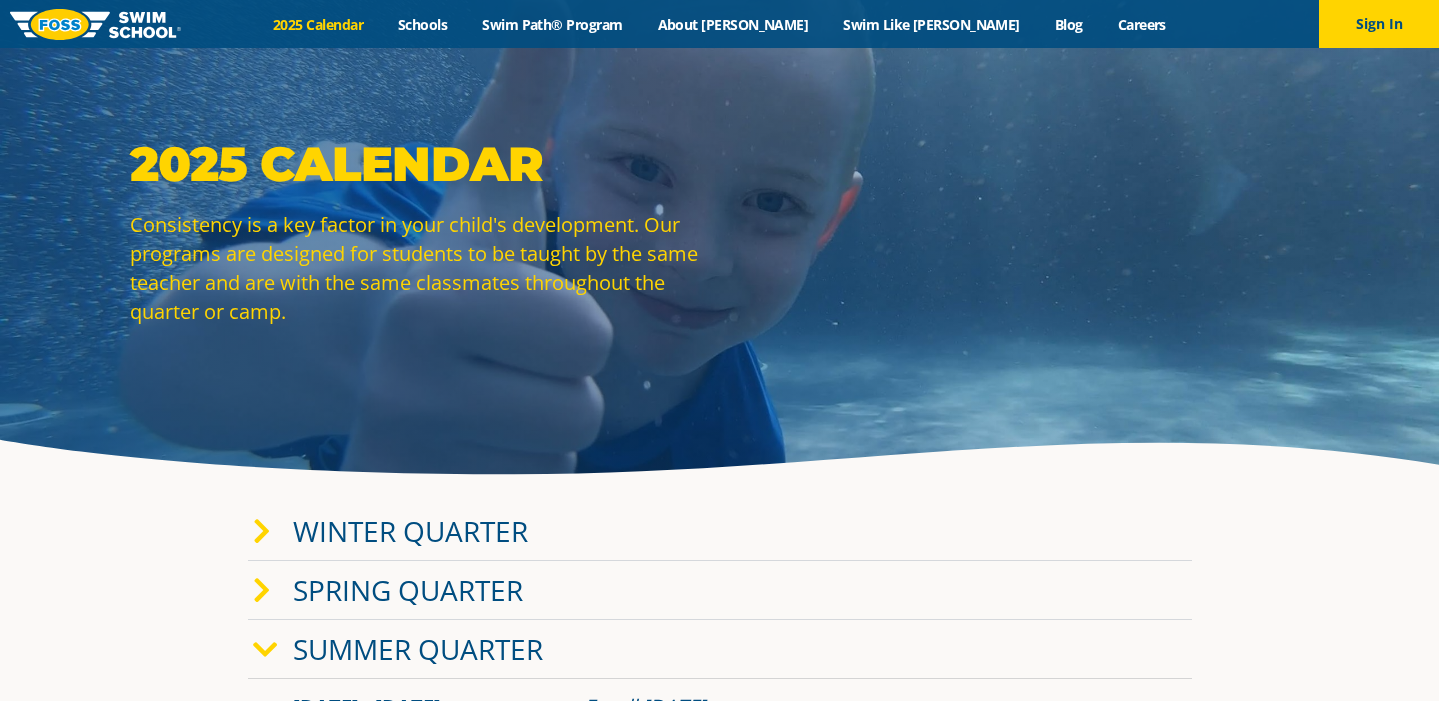 scroll, scrollTop: 0, scrollLeft: 0, axis: both 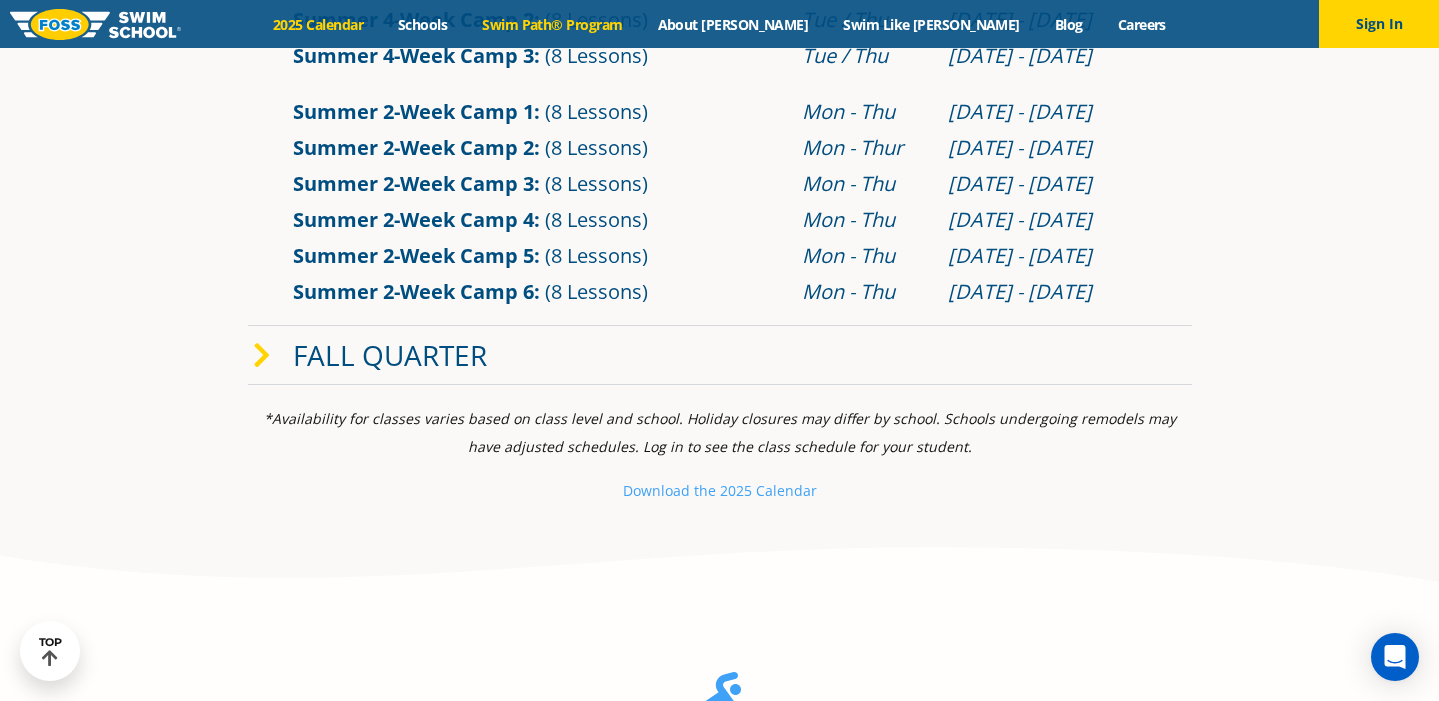 click on "Swim Path® Program" at bounding box center (552, 24) 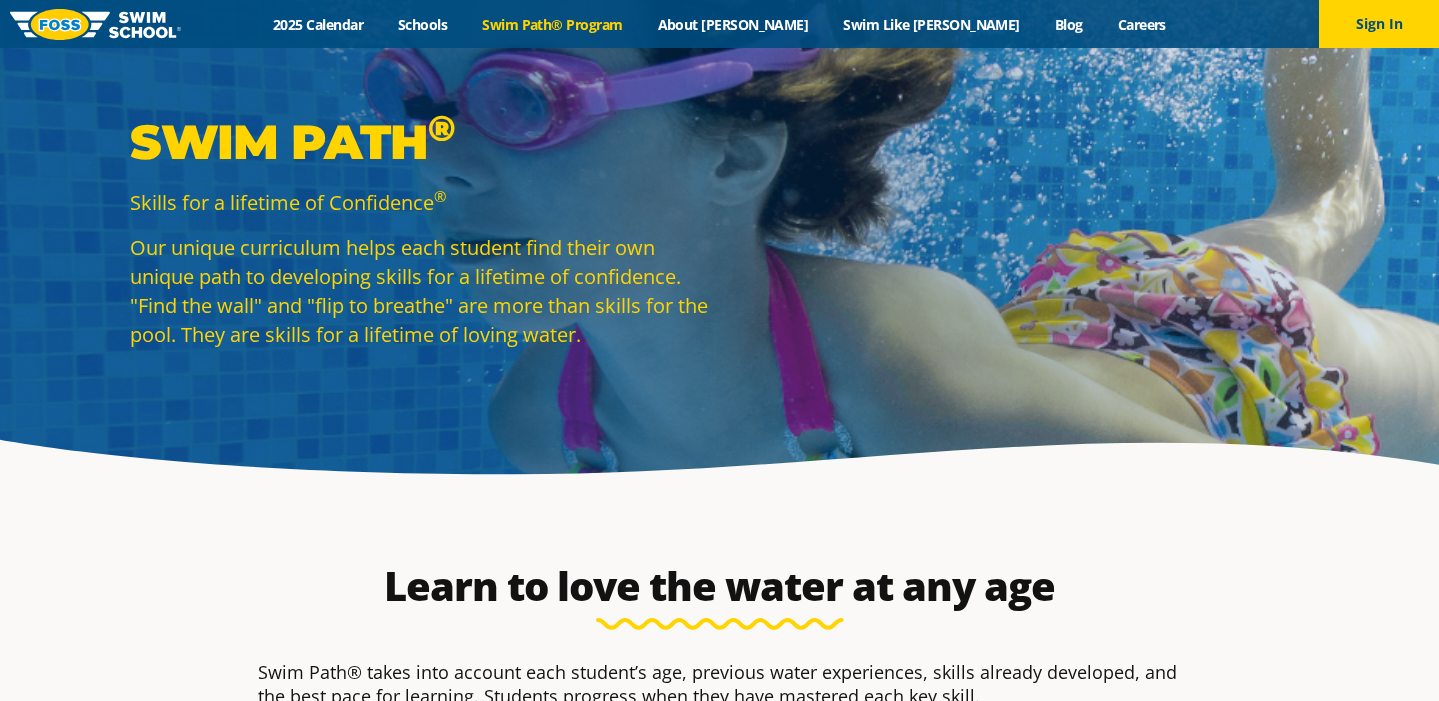 scroll, scrollTop: 0, scrollLeft: 0, axis: both 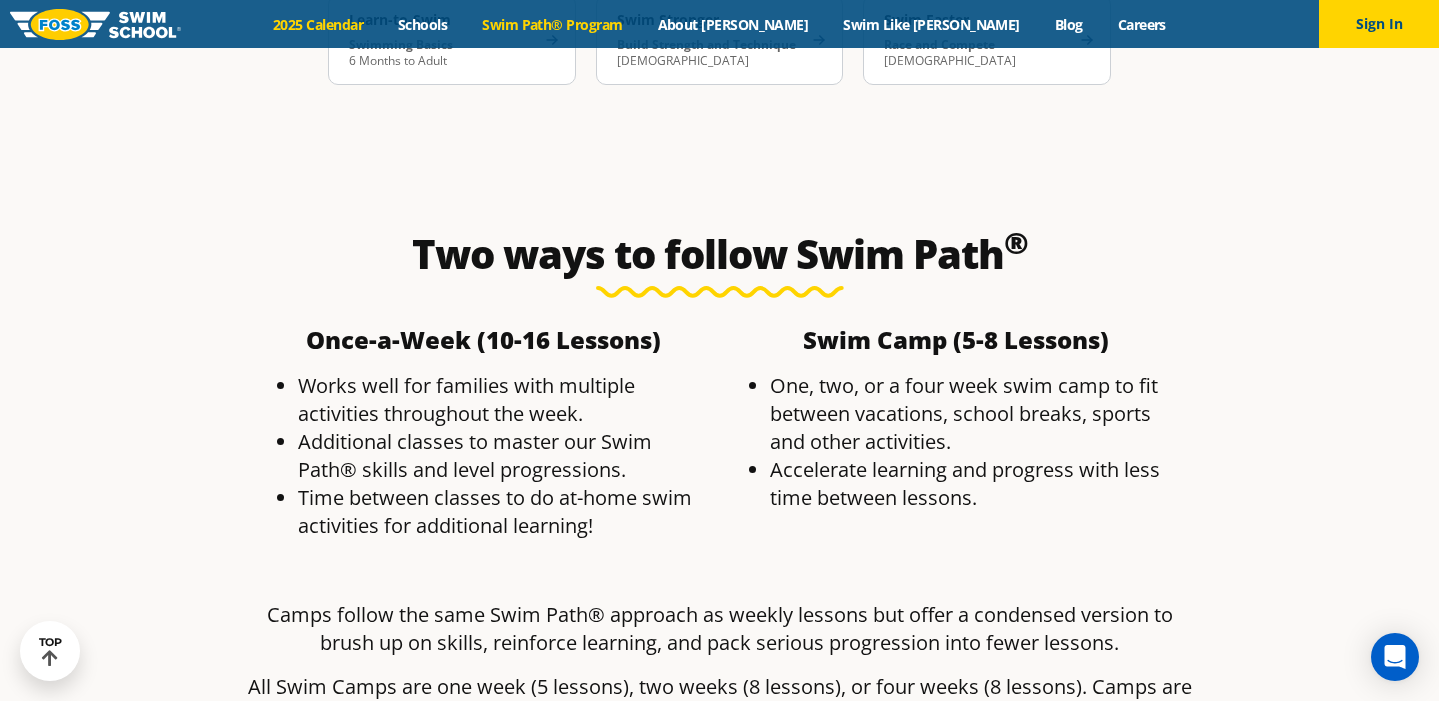click on "2025 Calendar" at bounding box center [318, 24] 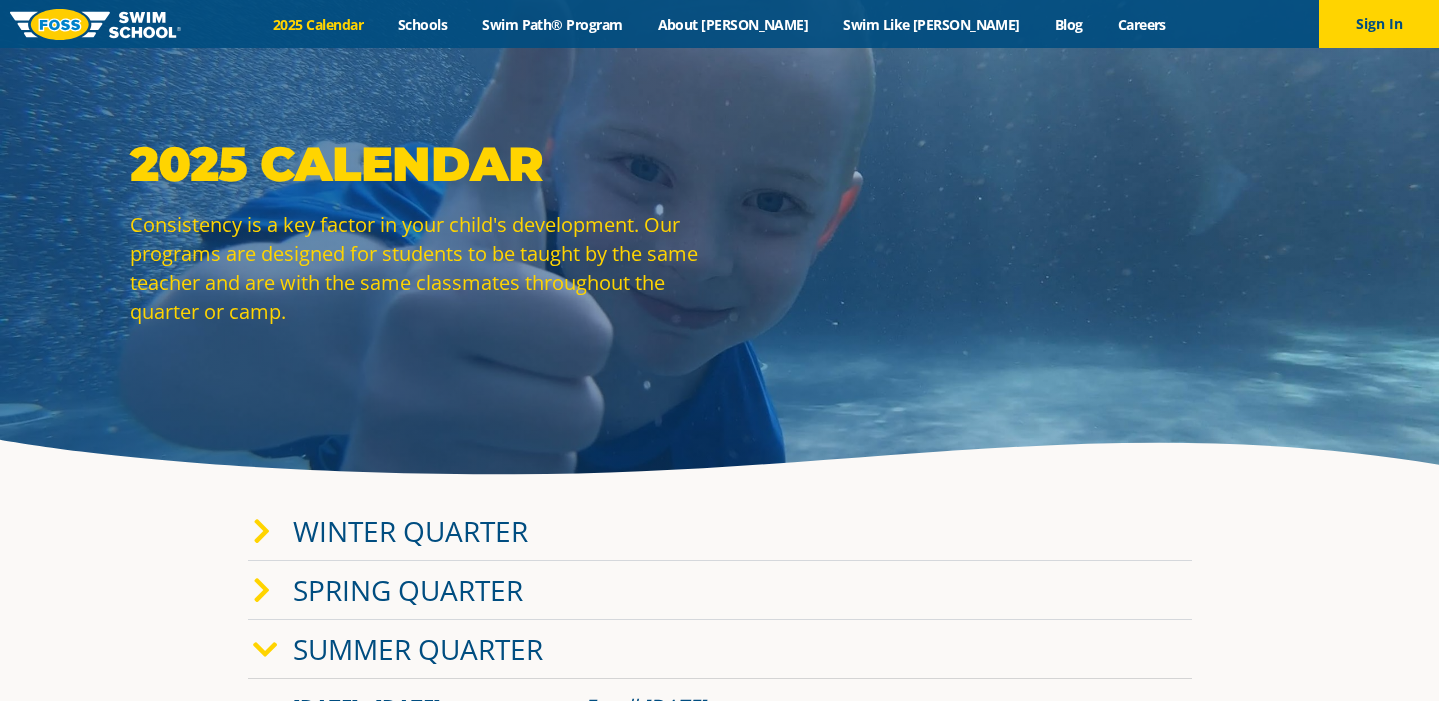 scroll, scrollTop: 0, scrollLeft: 0, axis: both 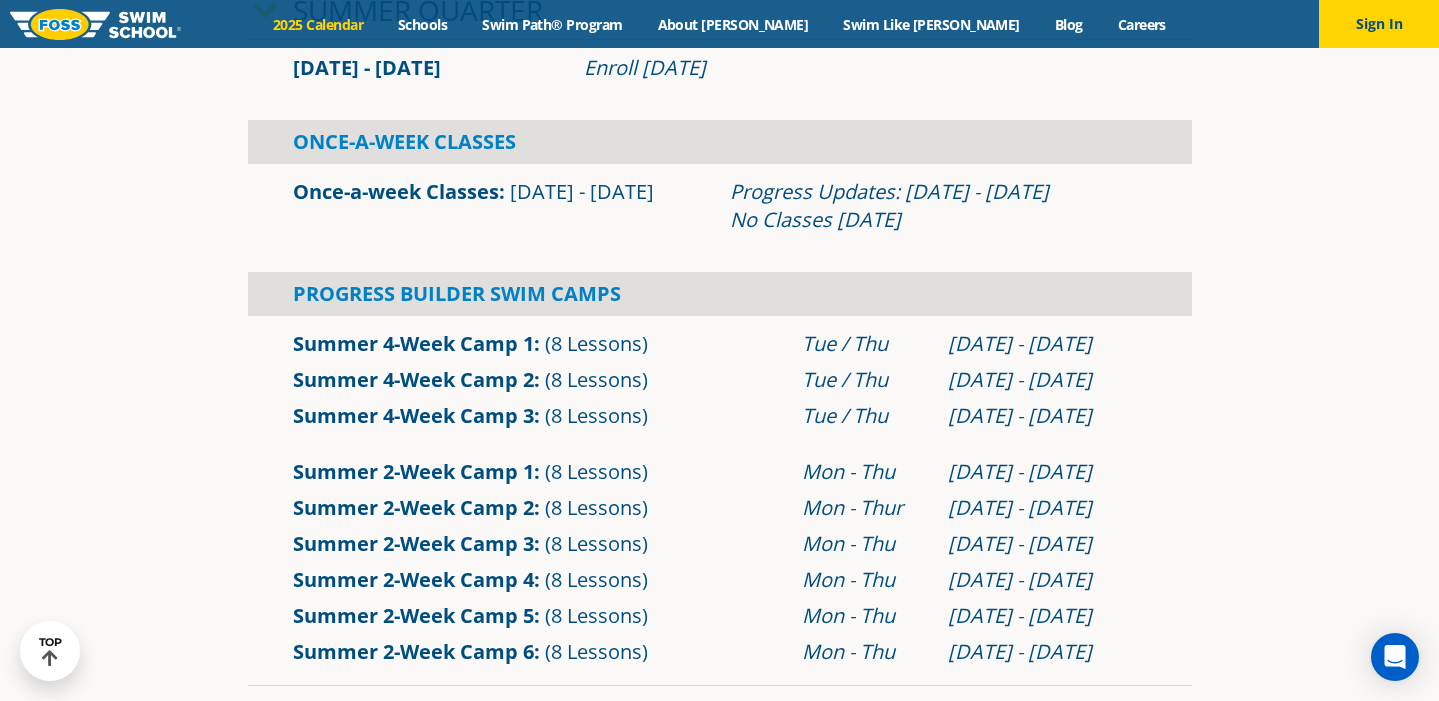 click on "Summer 2-Week Camp 4" at bounding box center [413, 579] 